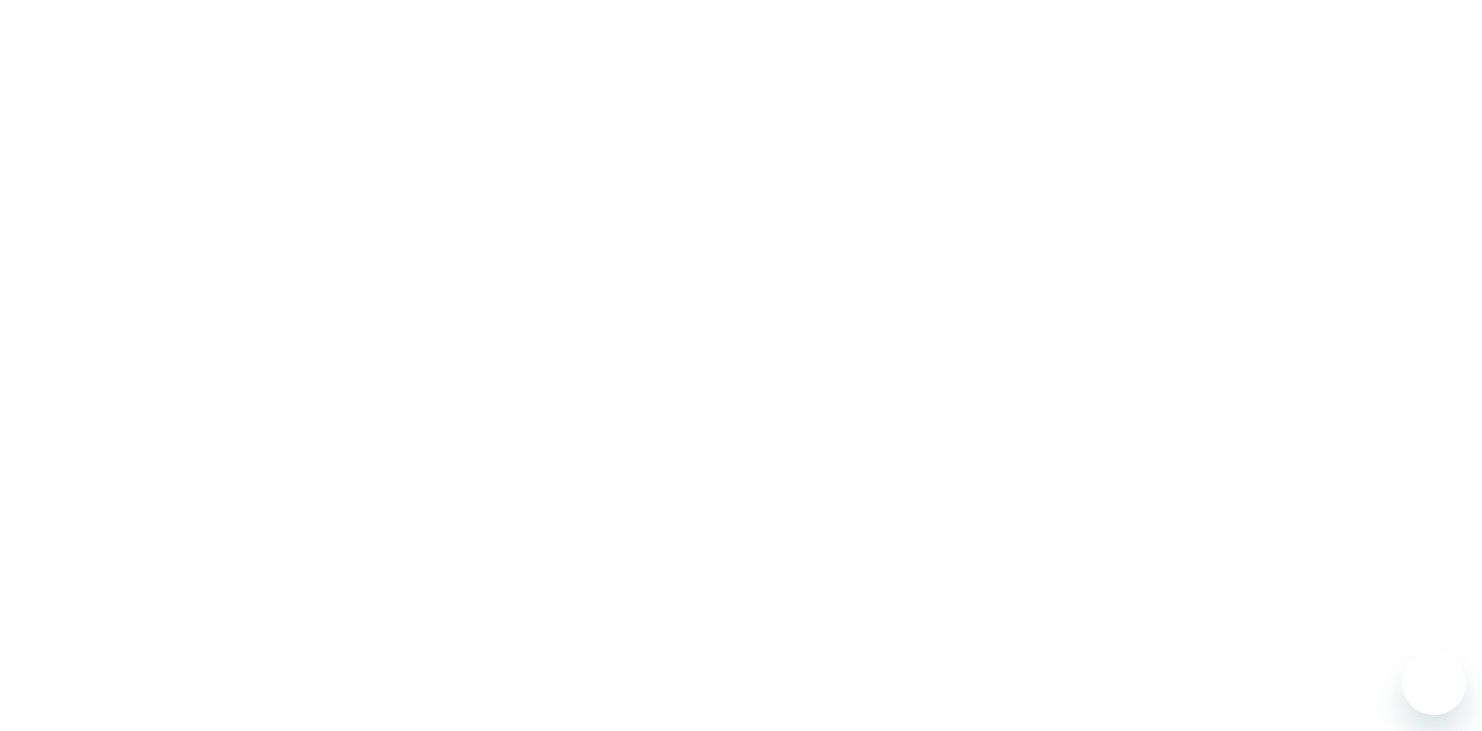 scroll, scrollTop: 0, scrollLeft: 0, axis: both 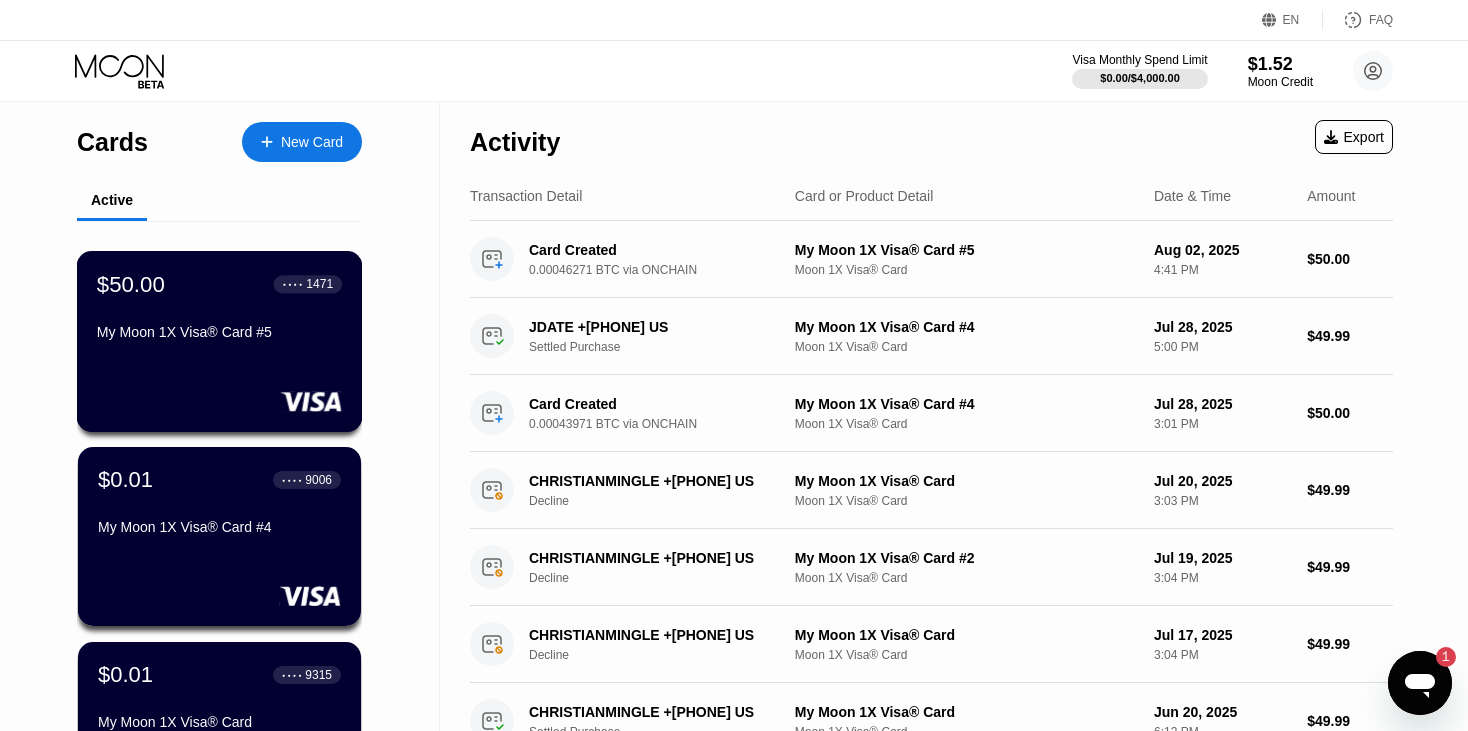 click on "$50.00 ● ● ● ● 1471" at bounding box center (219, 284) 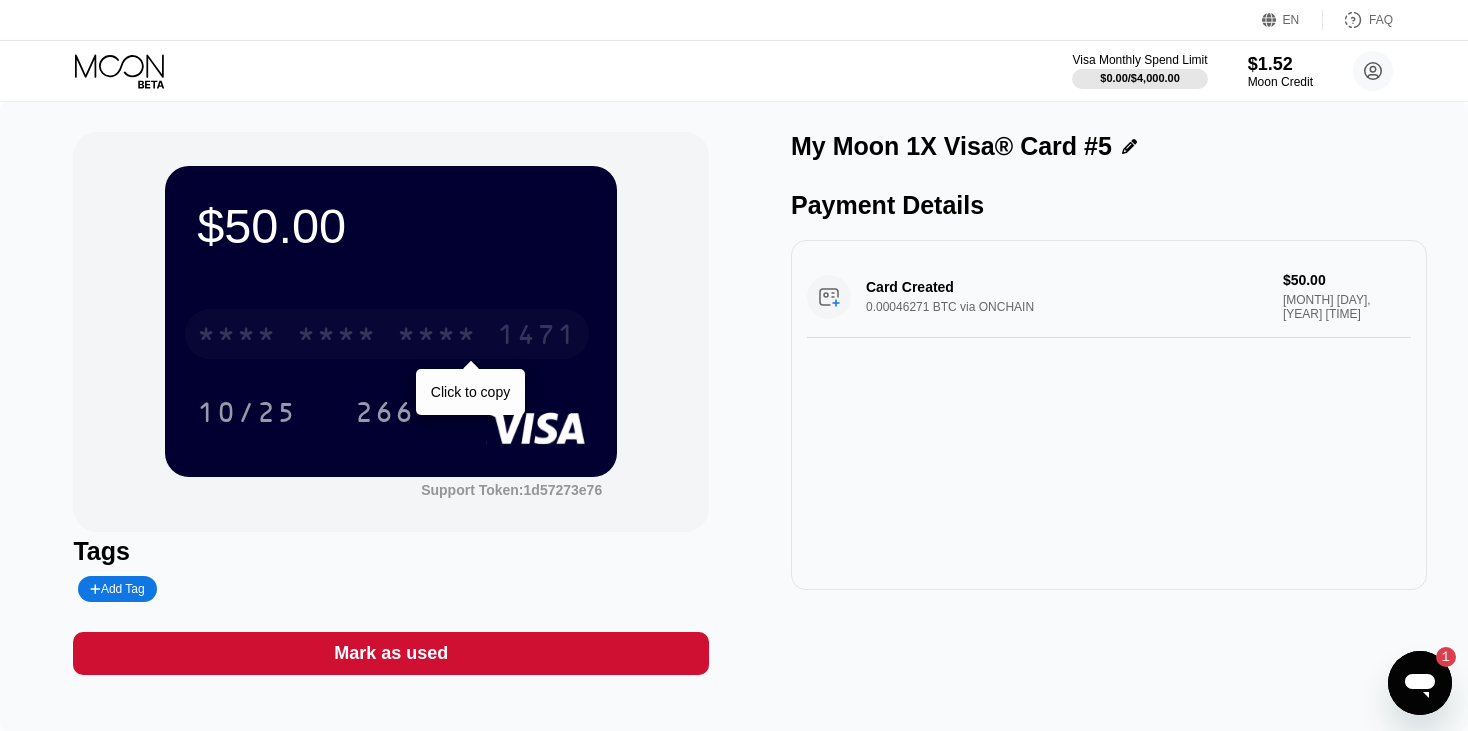 click on "* * * *" at bounding box center [437, 337] 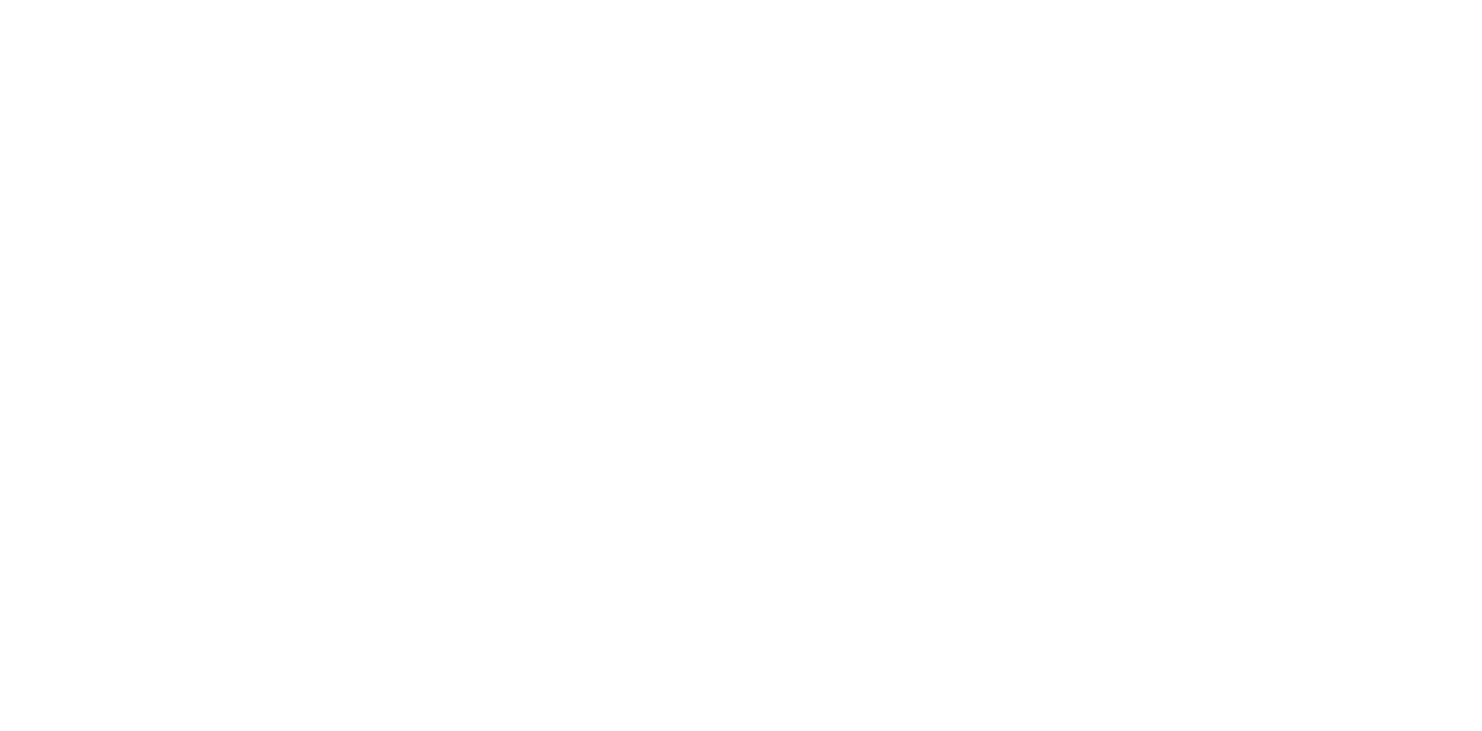 scroll, scrollTop: 0, scrollLeft: 0, axis: both 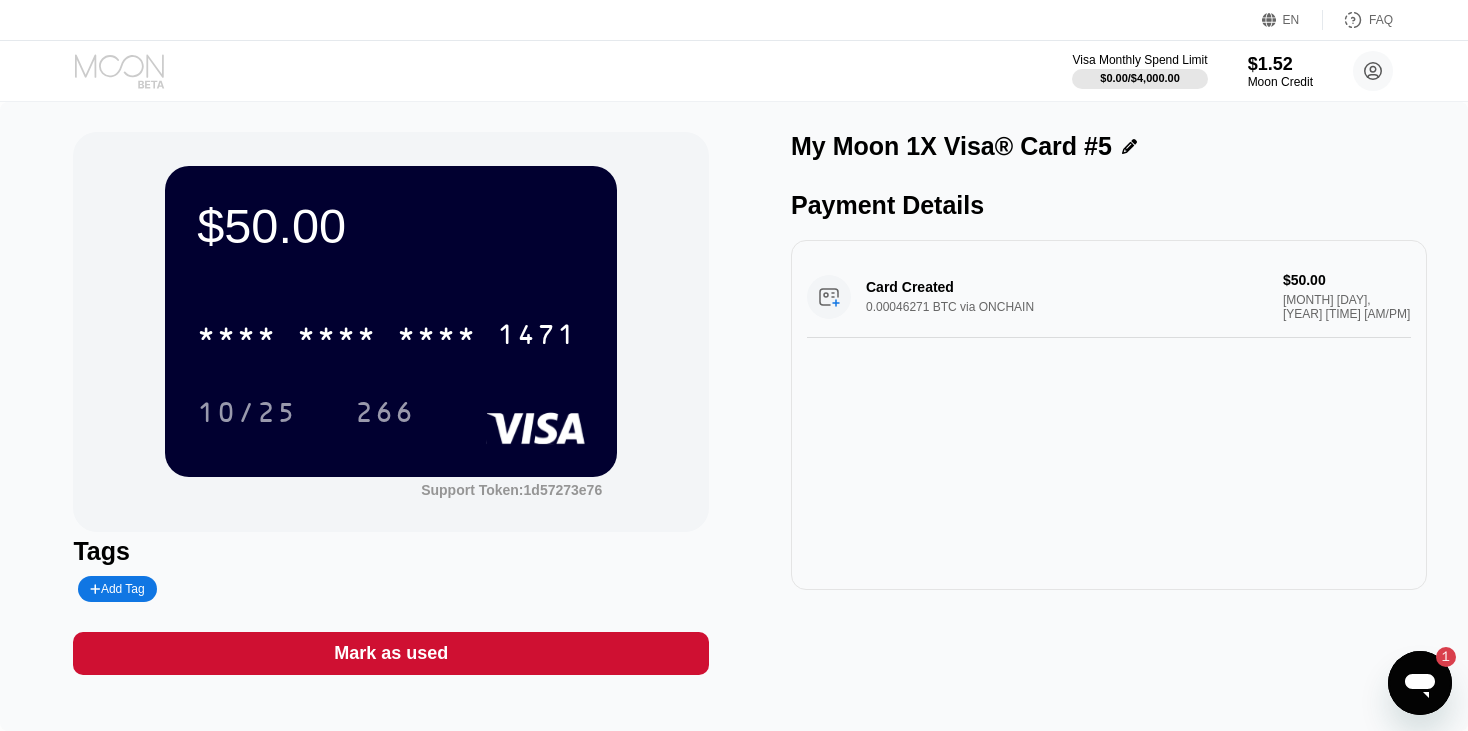 click 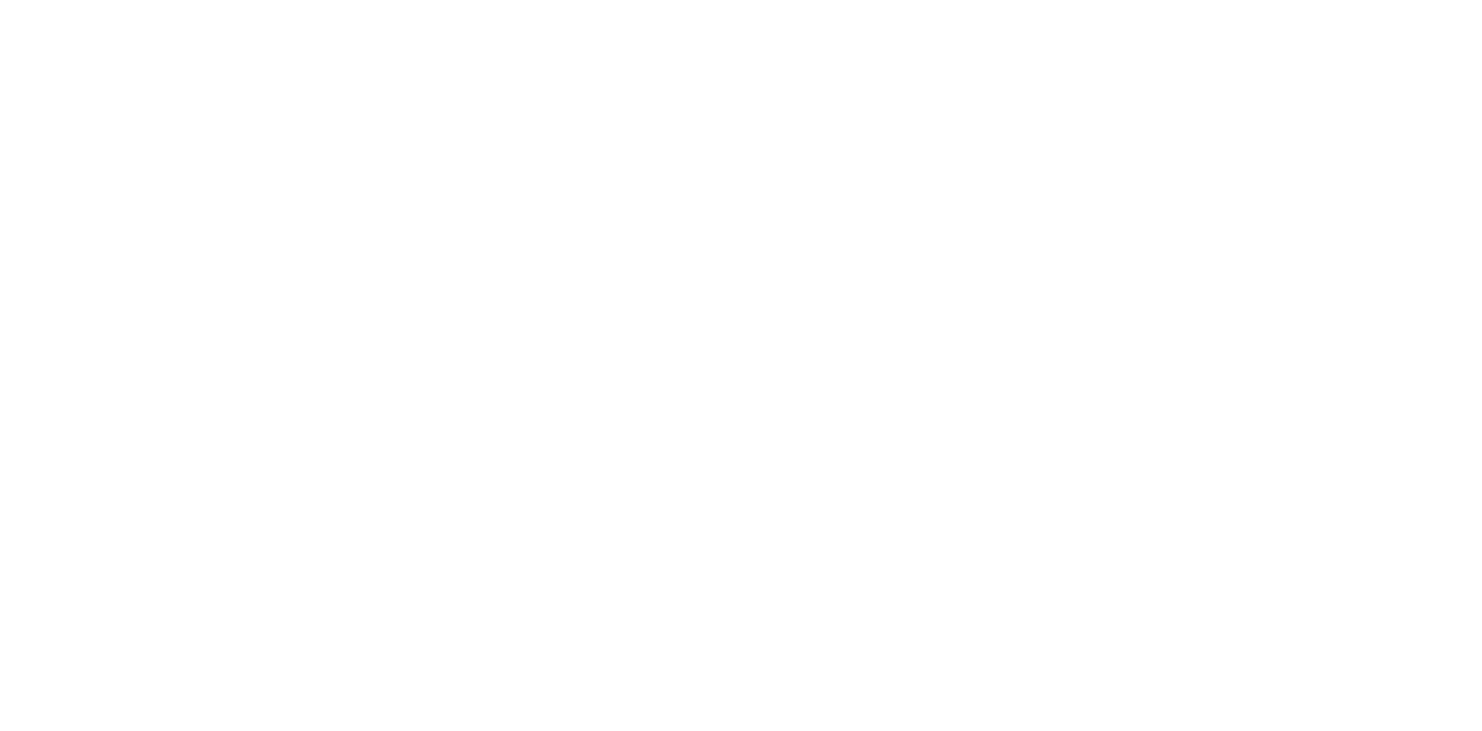 scroll, scrollTop: 0, scrollLeft: 0, axis: both 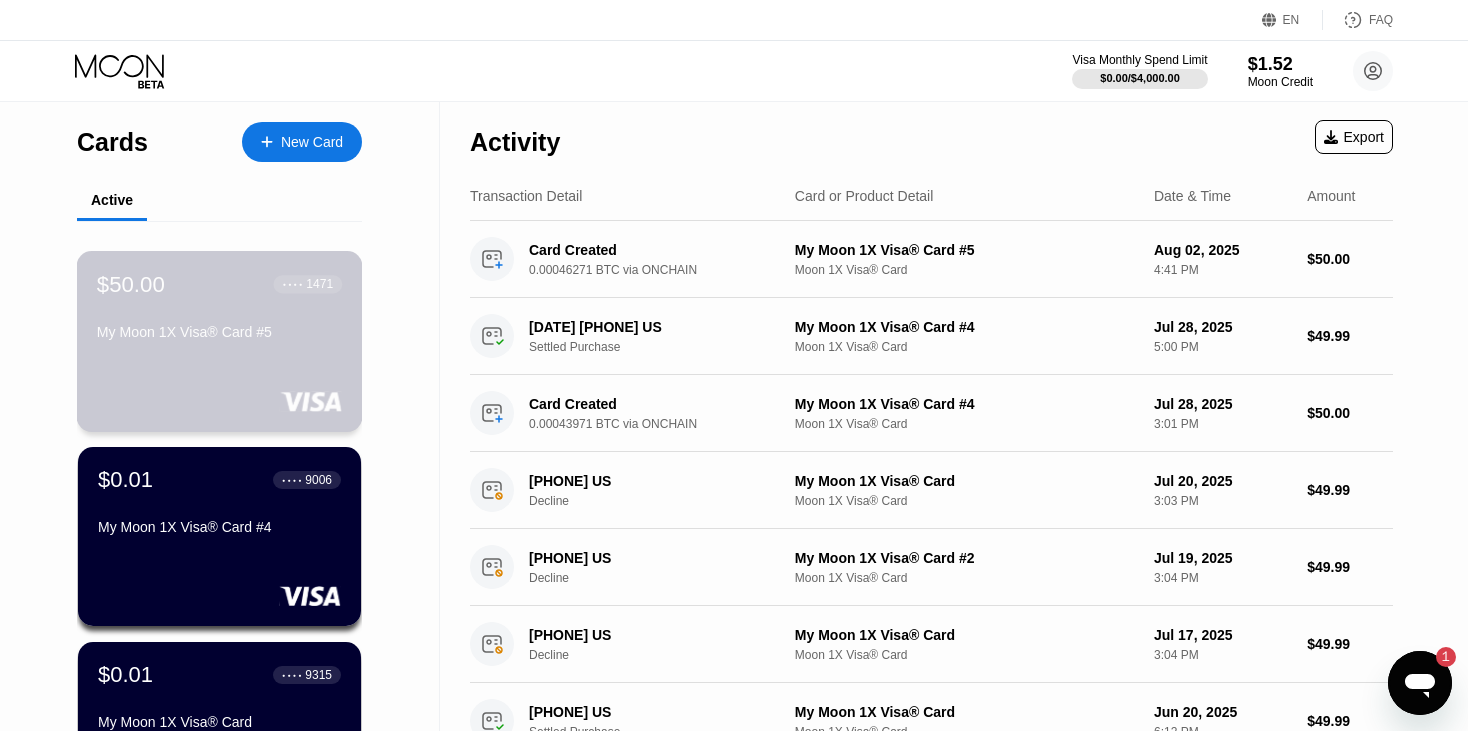 click on "My Moon 1X Visa® Card #5" at bounding box center [219, 332] 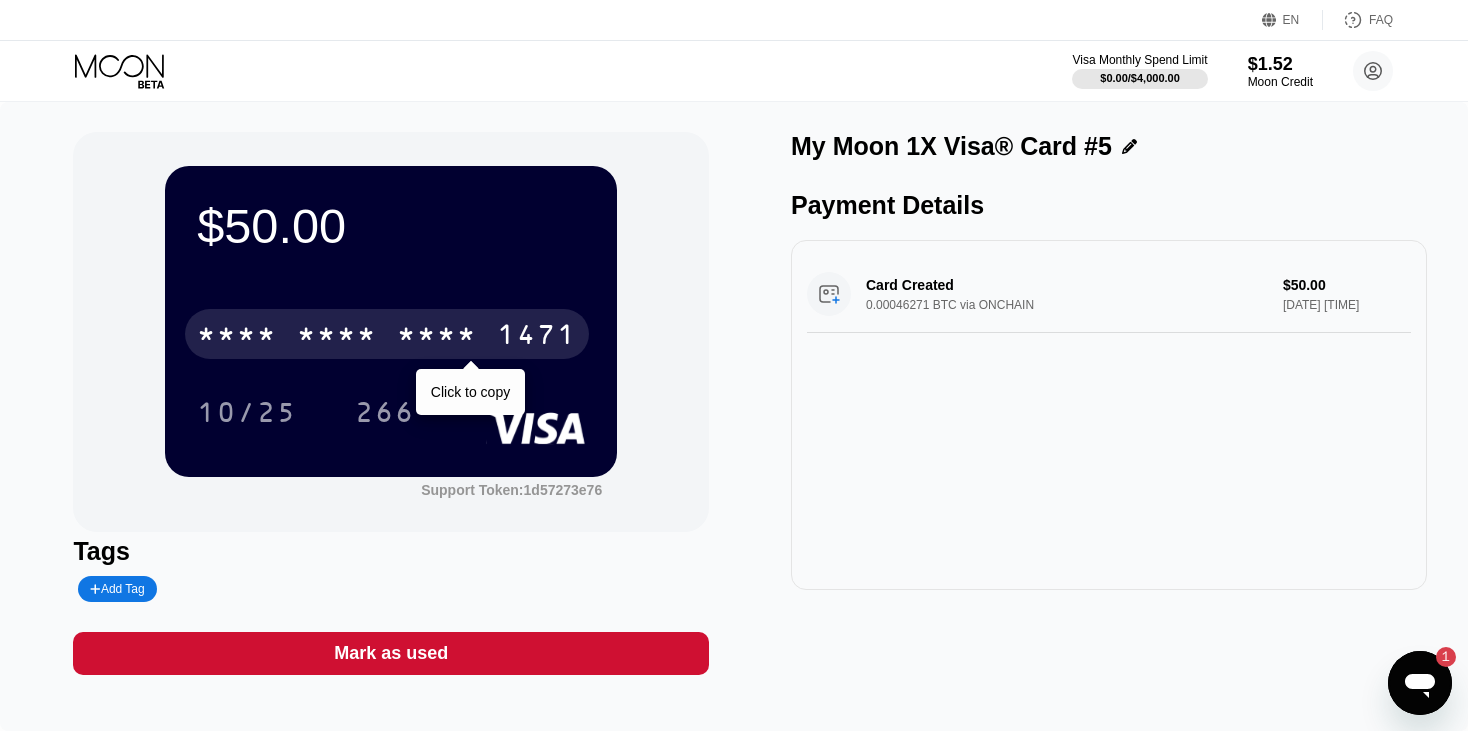 click on "* * * *" at bounding box center [437, 337] 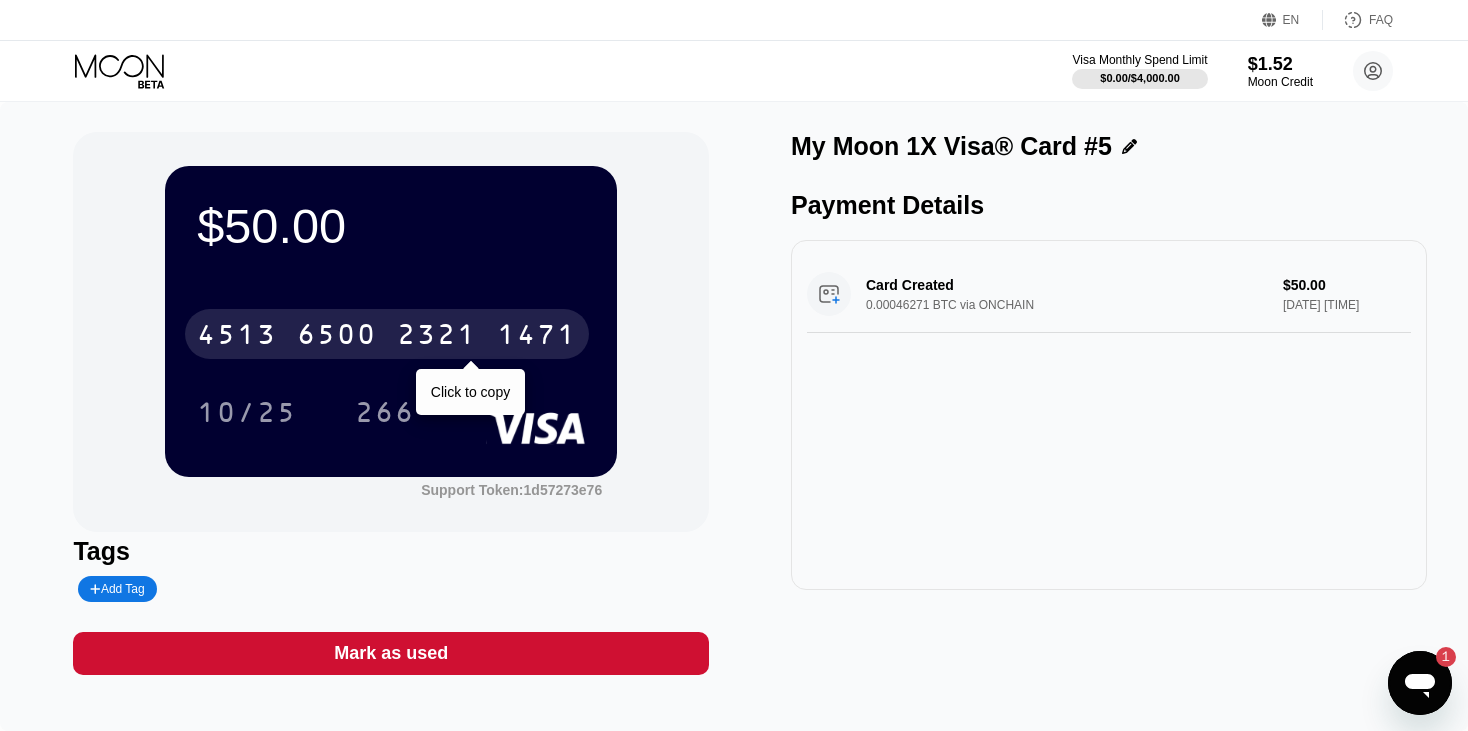 click on "4513 6500 2321 1471" at bounding box center [387, 334] 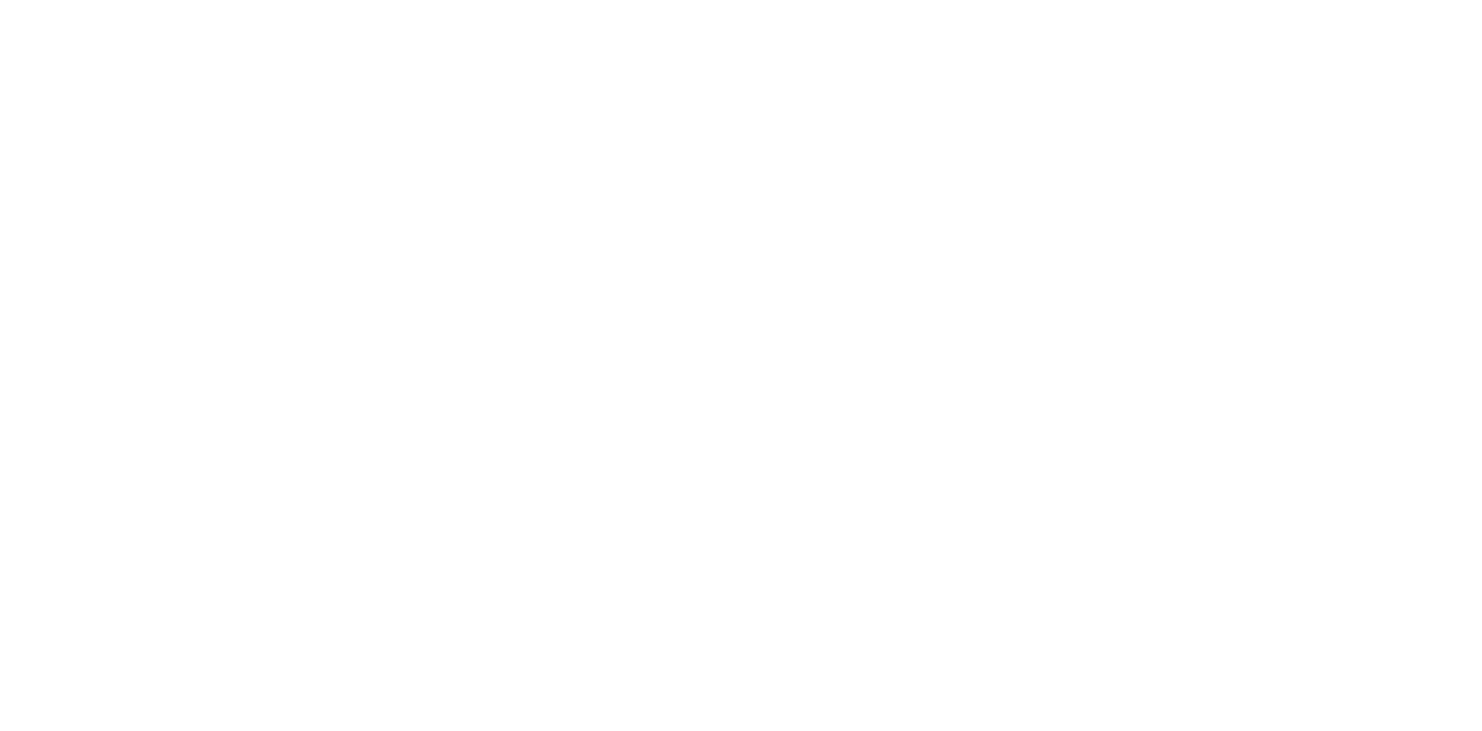 scroll, scrollTop: 0, scrollLeft: 0, axis: both 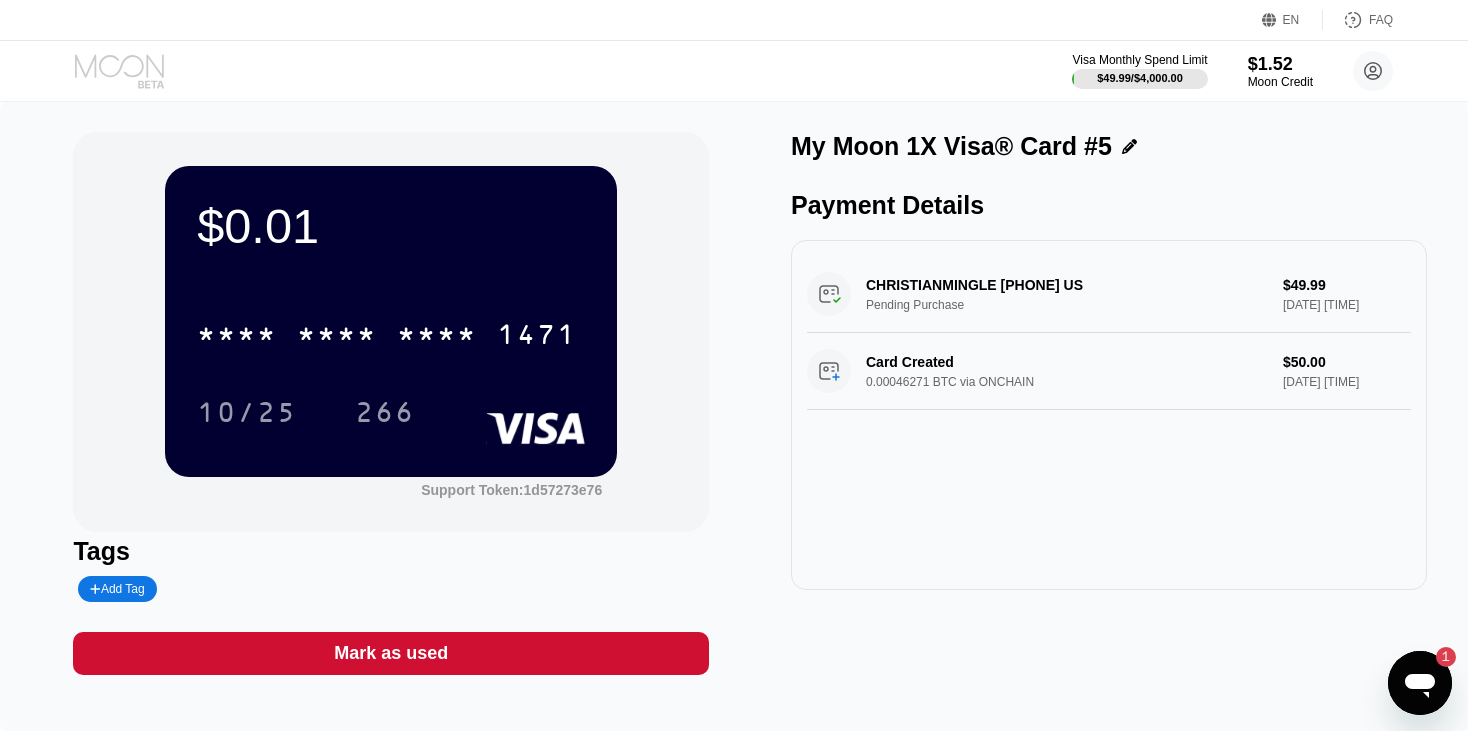 click 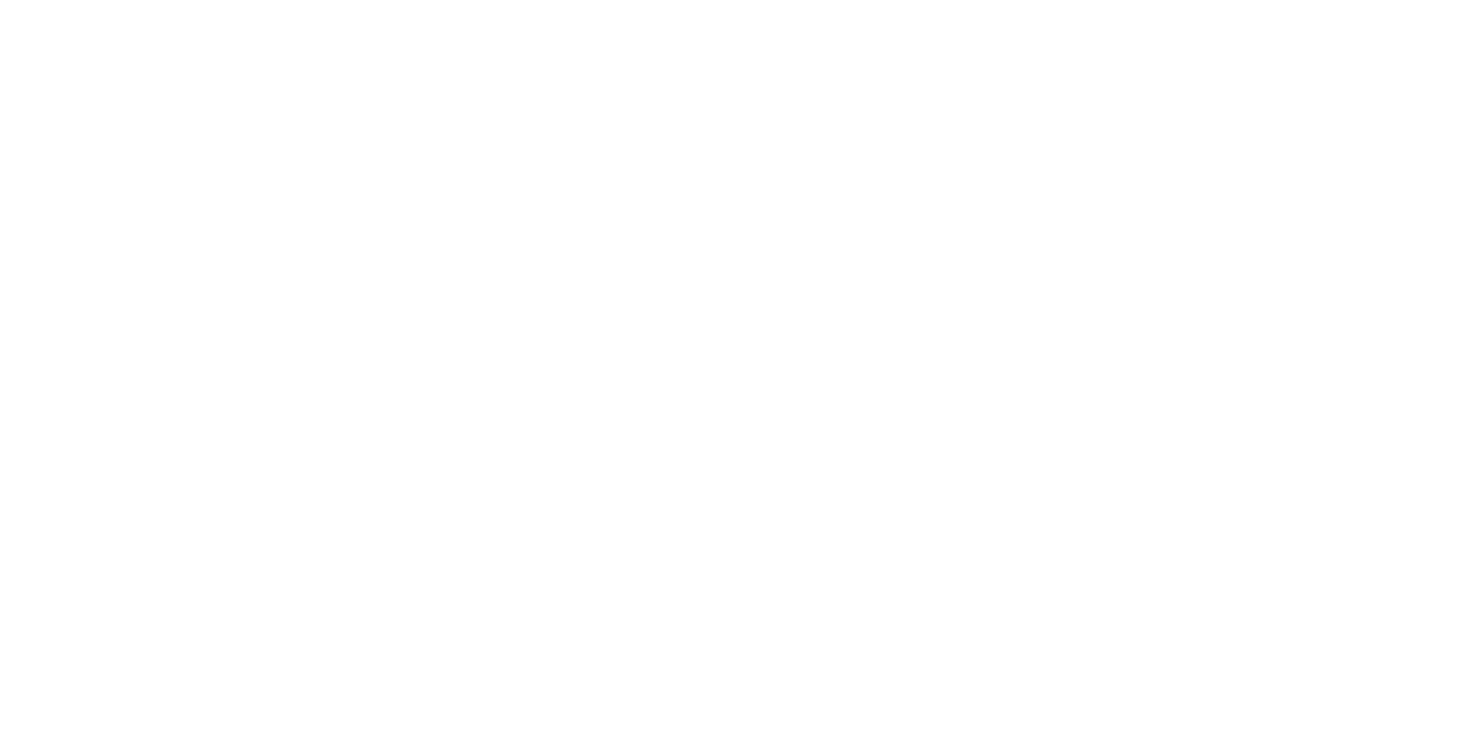 scroll, scrollTop: 0, scrollLeft: 0, axis: both 